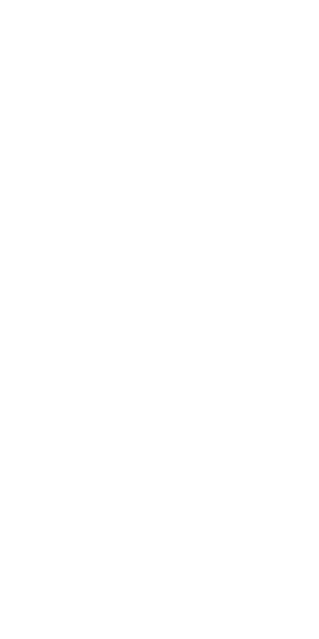 scroll, scrollTop: 0, scrollLeft: 0, axis: both 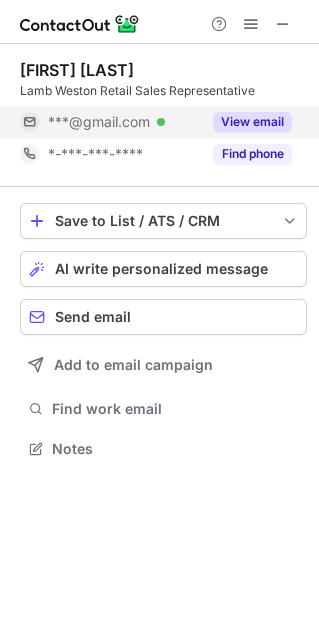 click on "View email" at bounding box center [252, 122] 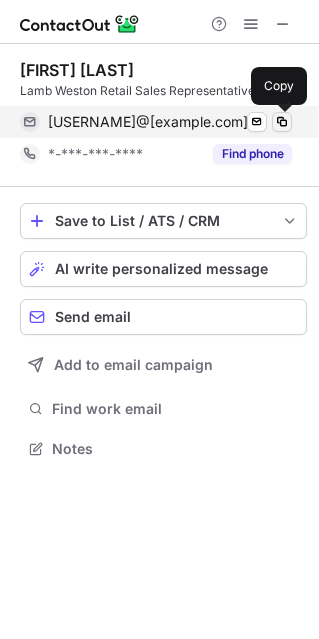 click at bounding box center (282, 122) 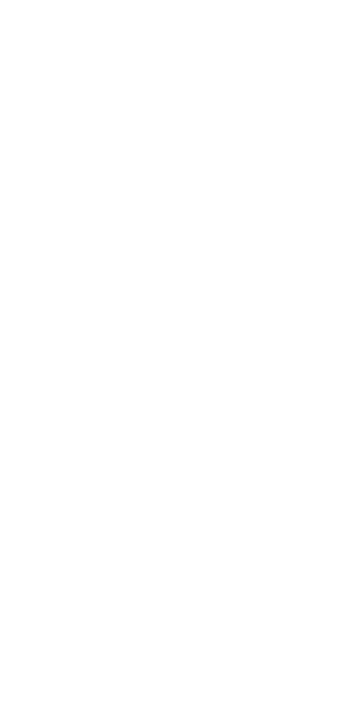 scroll, scrollTop: 0, scrollLeft: 0, axis: both 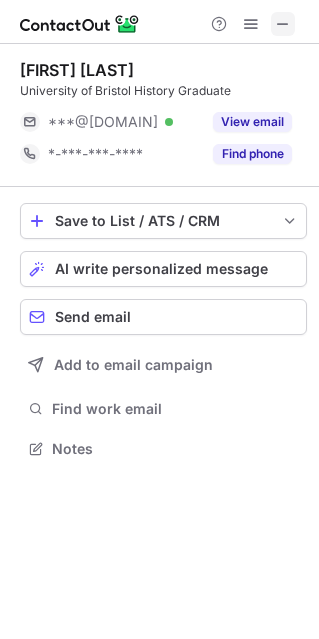 click at bounding box center [283, 24] 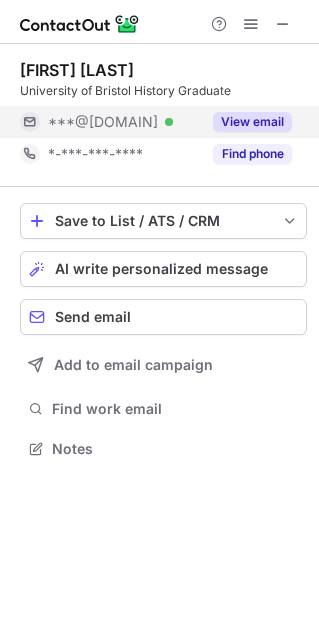 click on "View email" at bounding box center (252, 122) 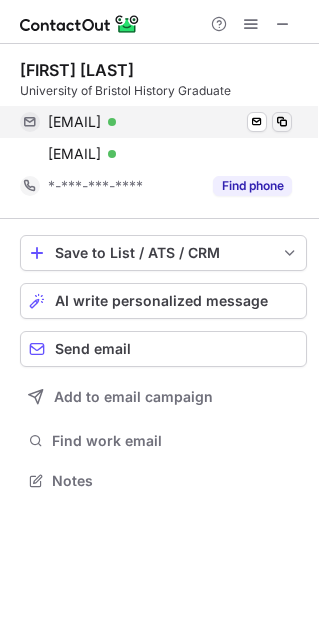 scroll, scrollTop: 10, scrollLeft: 9, axis: both 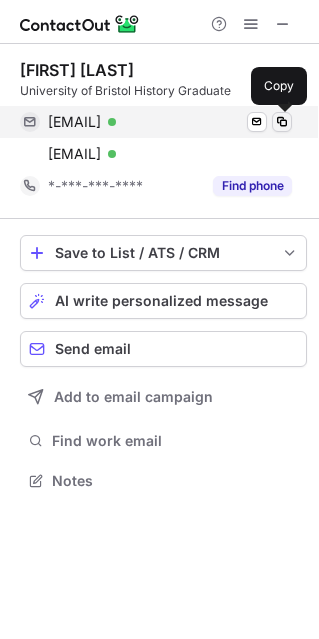 click at bounding box center [282, 122] 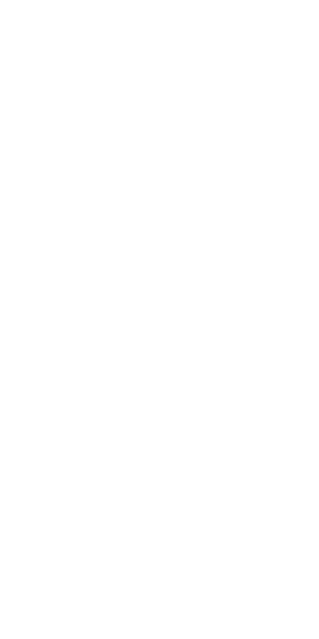 scroll, scrollTop: 0, scrollLeft: 0, axis: both 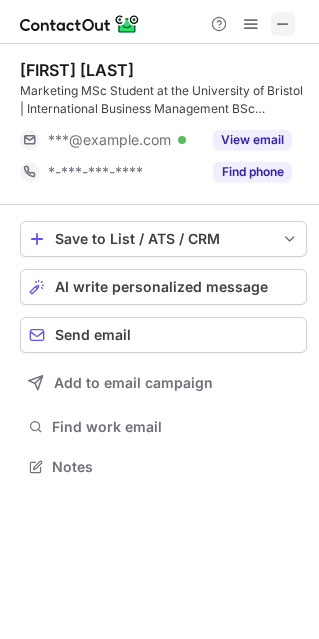 click at bounding box center (283, 24) 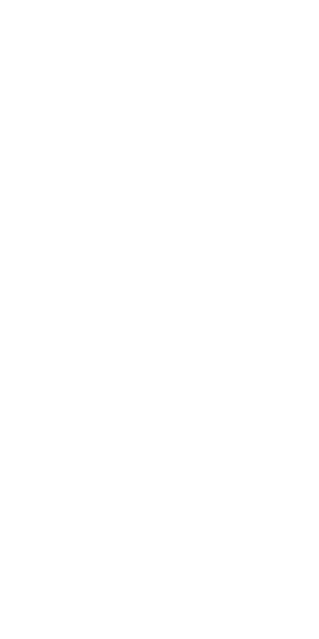scroll, scrollTop: 0, scrollLeft: 0, axis: both 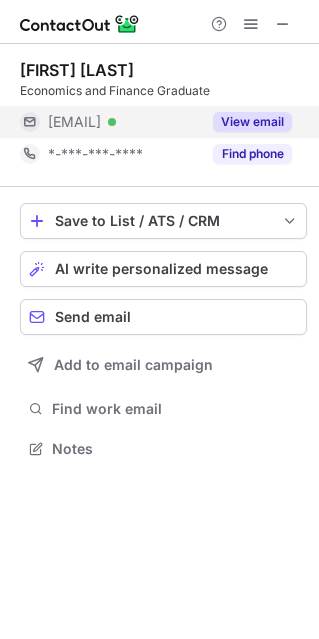 click on "View email" at bounding box center [252, 122] 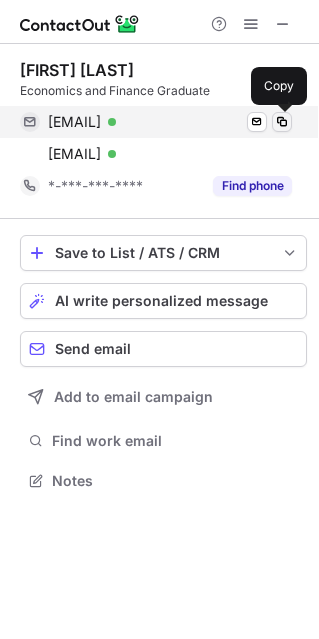 scroll, scrollTop: 10, scrollLeft: 9, axis: both 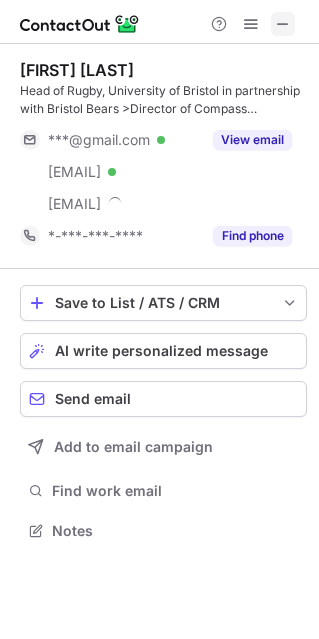 click at bounding box center [283, 24] 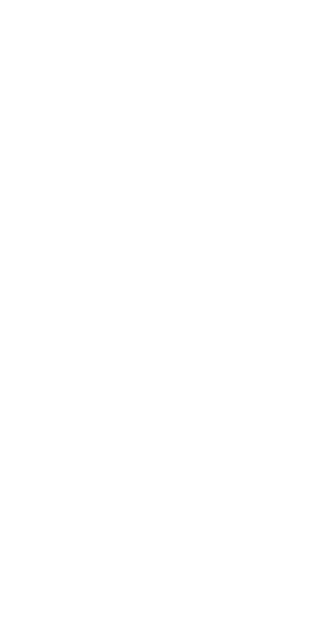 scroll, scrollTop: 0, scrollLeft: 0, axis: both 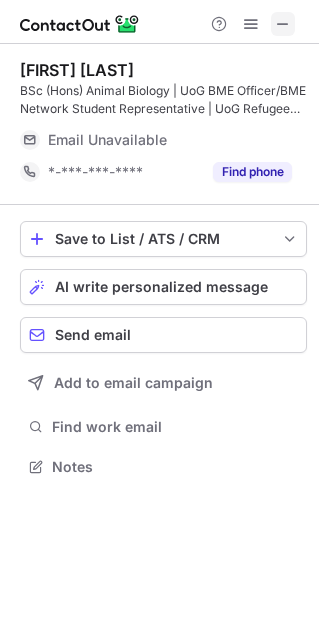 click at bounding box center (283, 24) 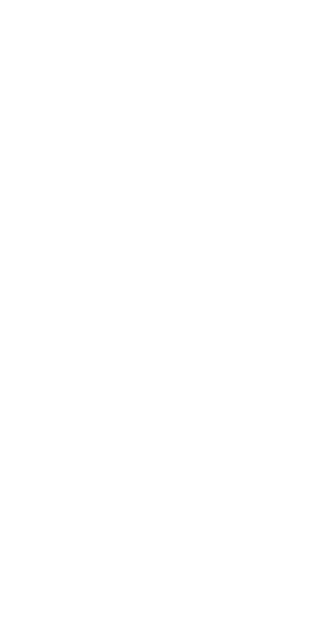 scroll, scrollTop: 0, scrollLeft: 0, axis: both 